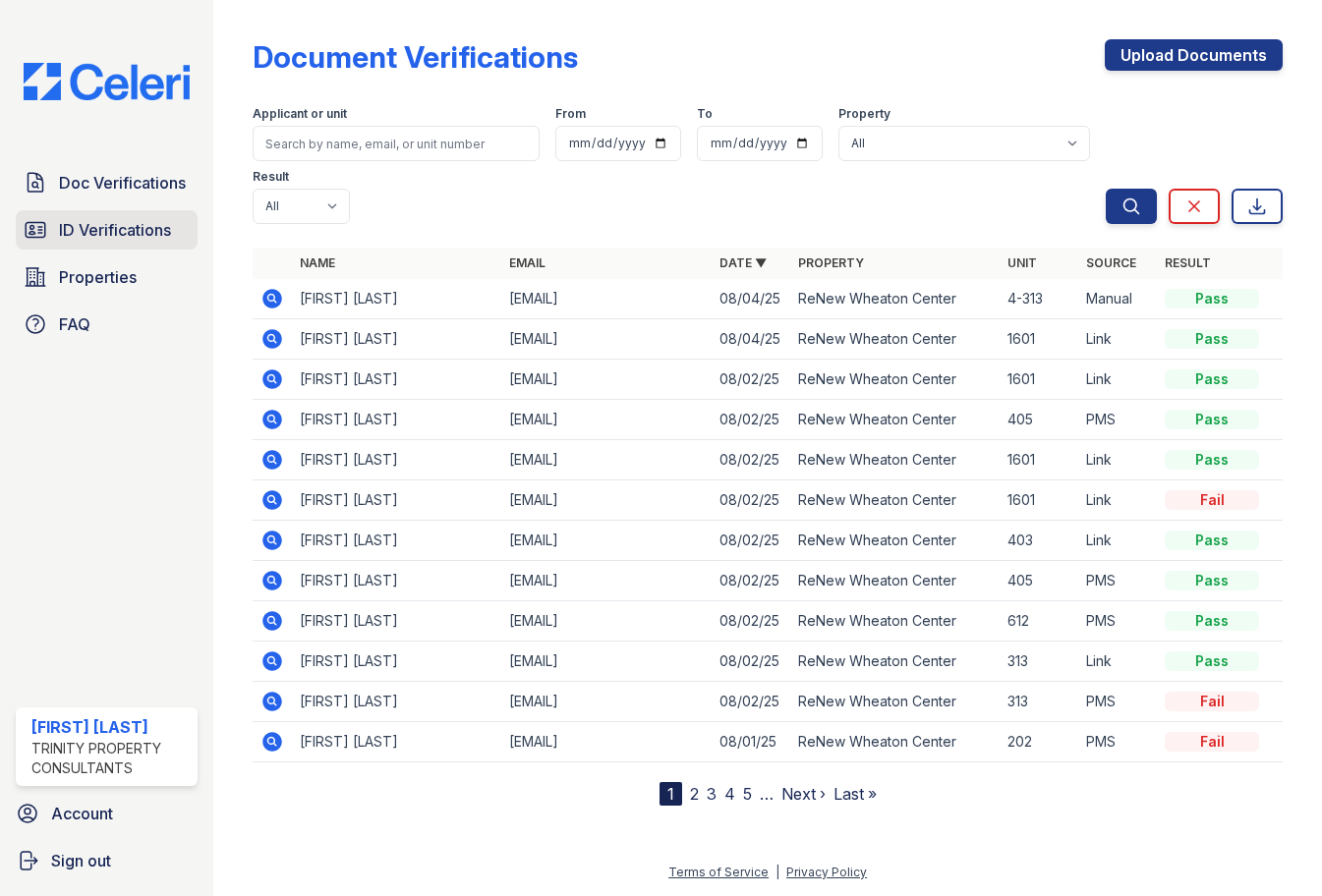 scroll, scrollTop: 0, scrollLeft: 0, axis: both 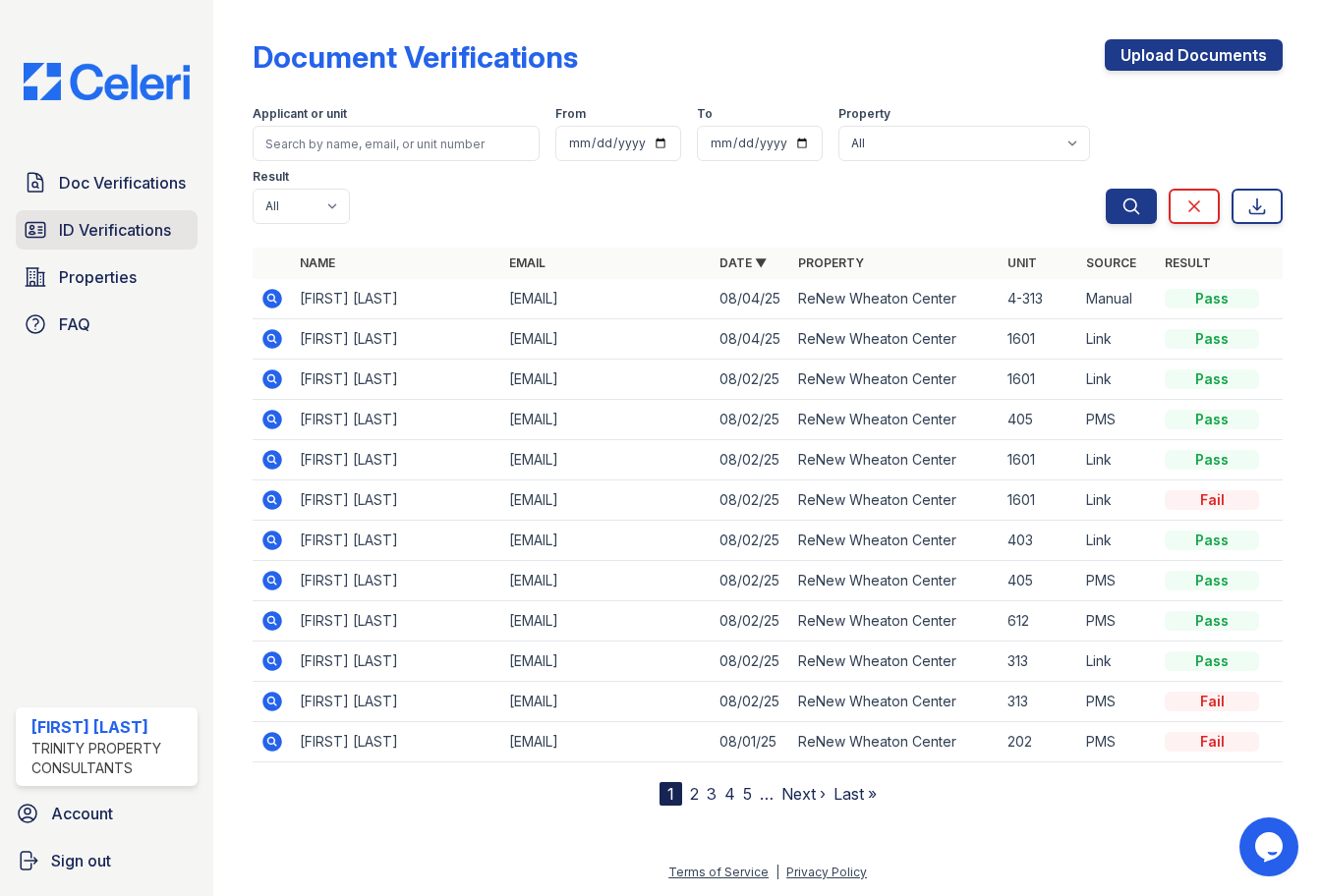 click on "ID Verifications" at bounding box center (115, 230) 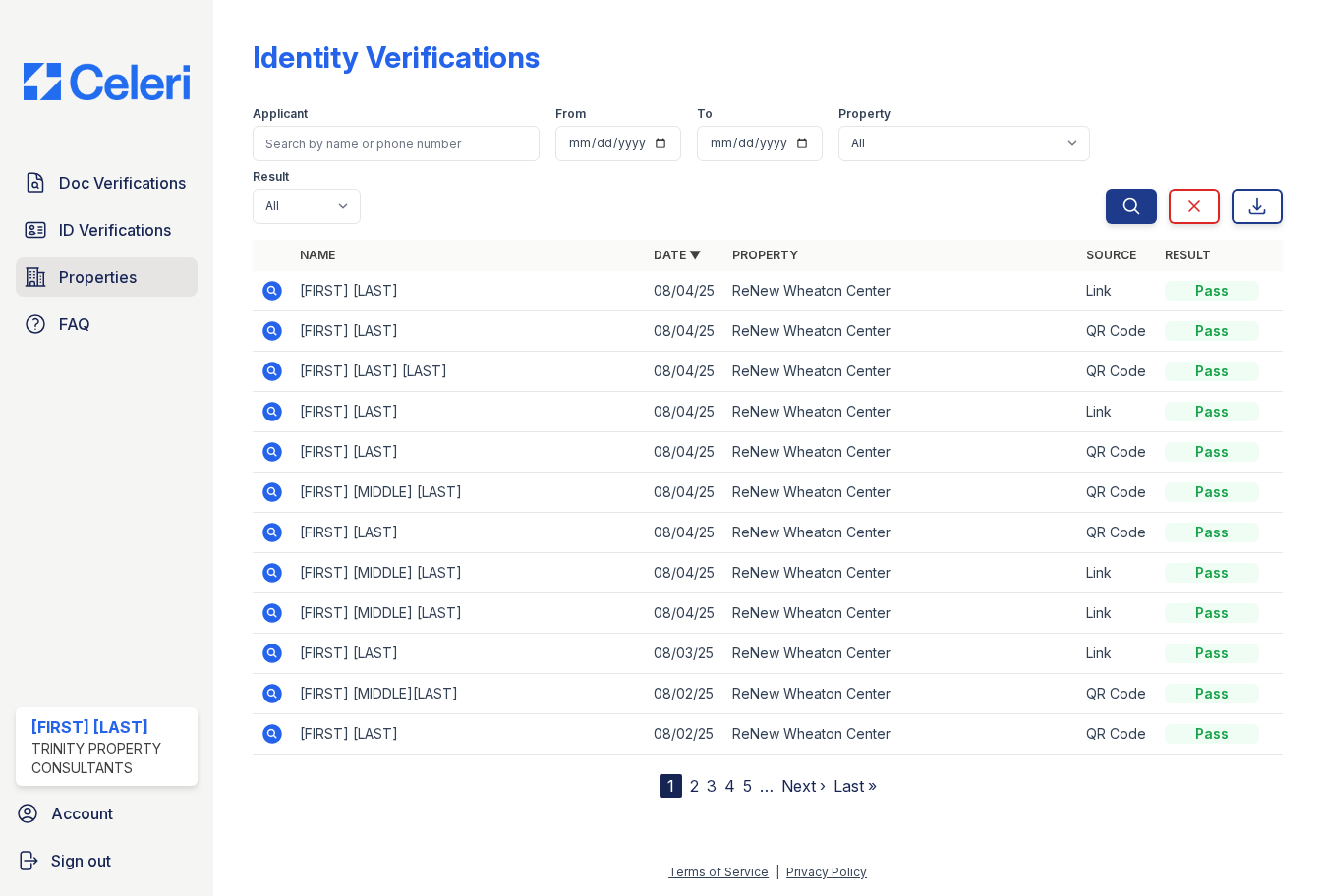 click on "Properties" at bounding box center [106, 277] 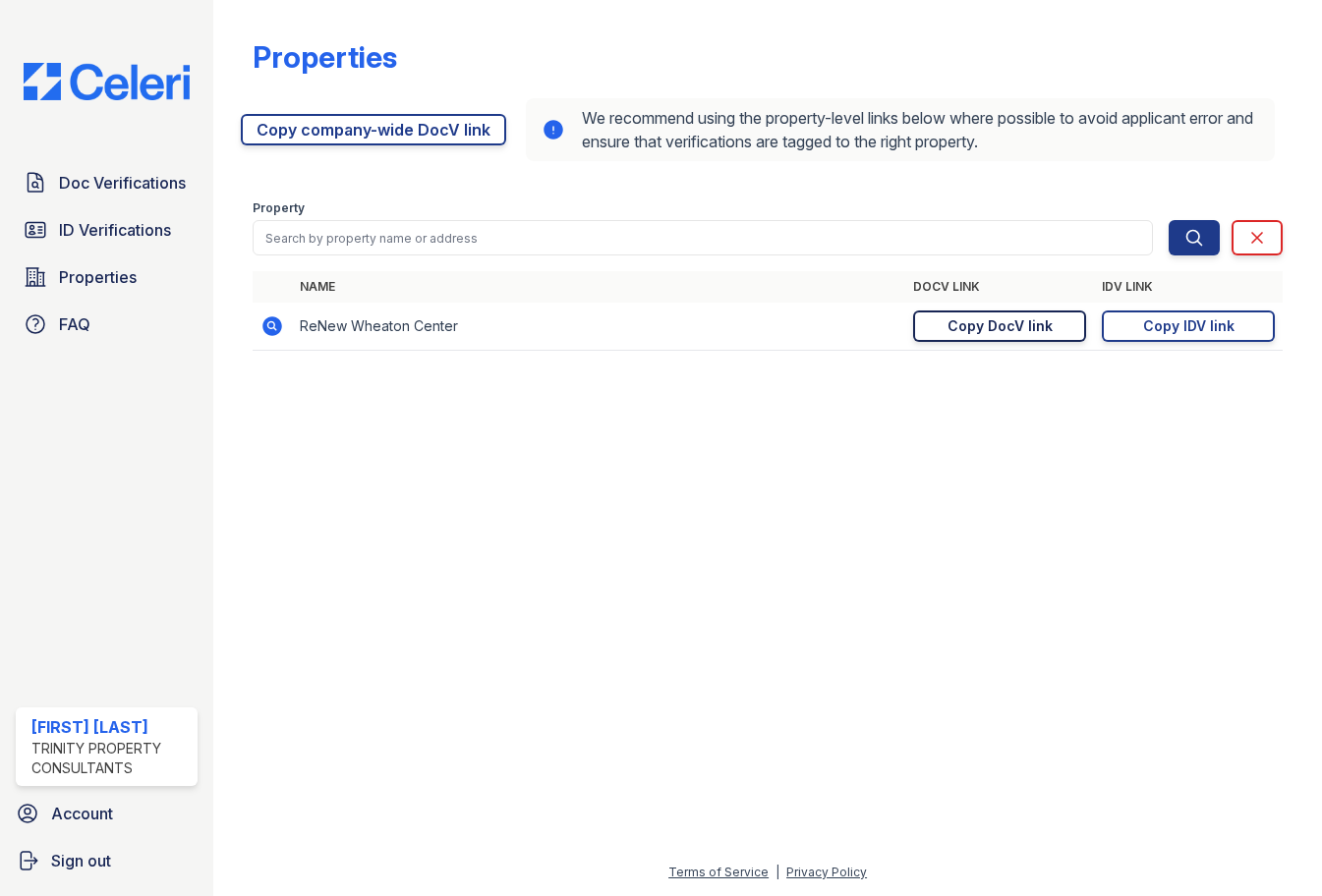 click on "Copy DocV link" at bounding box center (1000, 326) 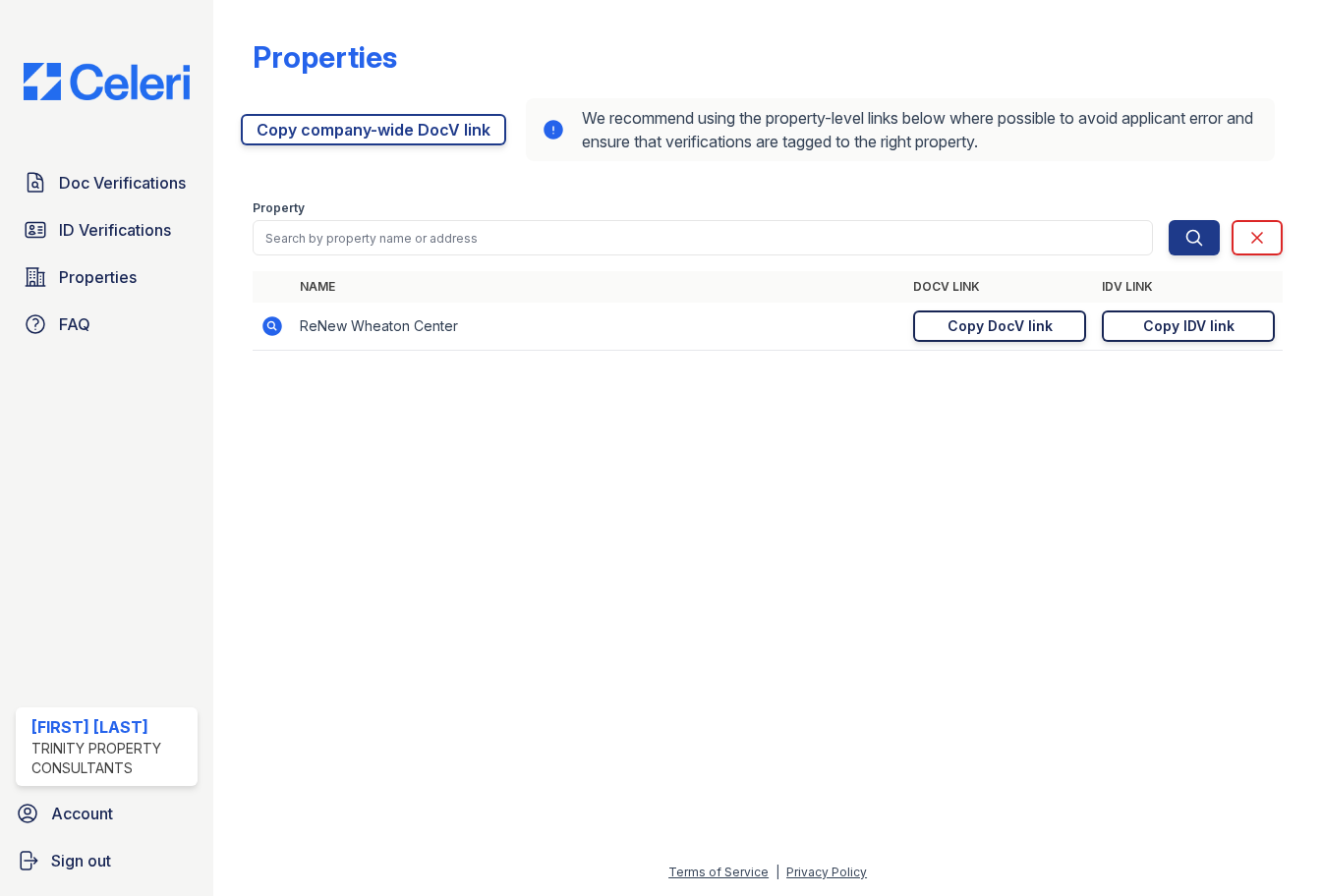 drag, startPoint x: 1147, startPoint y: 330, endPoint x: 1049, endPoint y: 341, distance: 98.61541 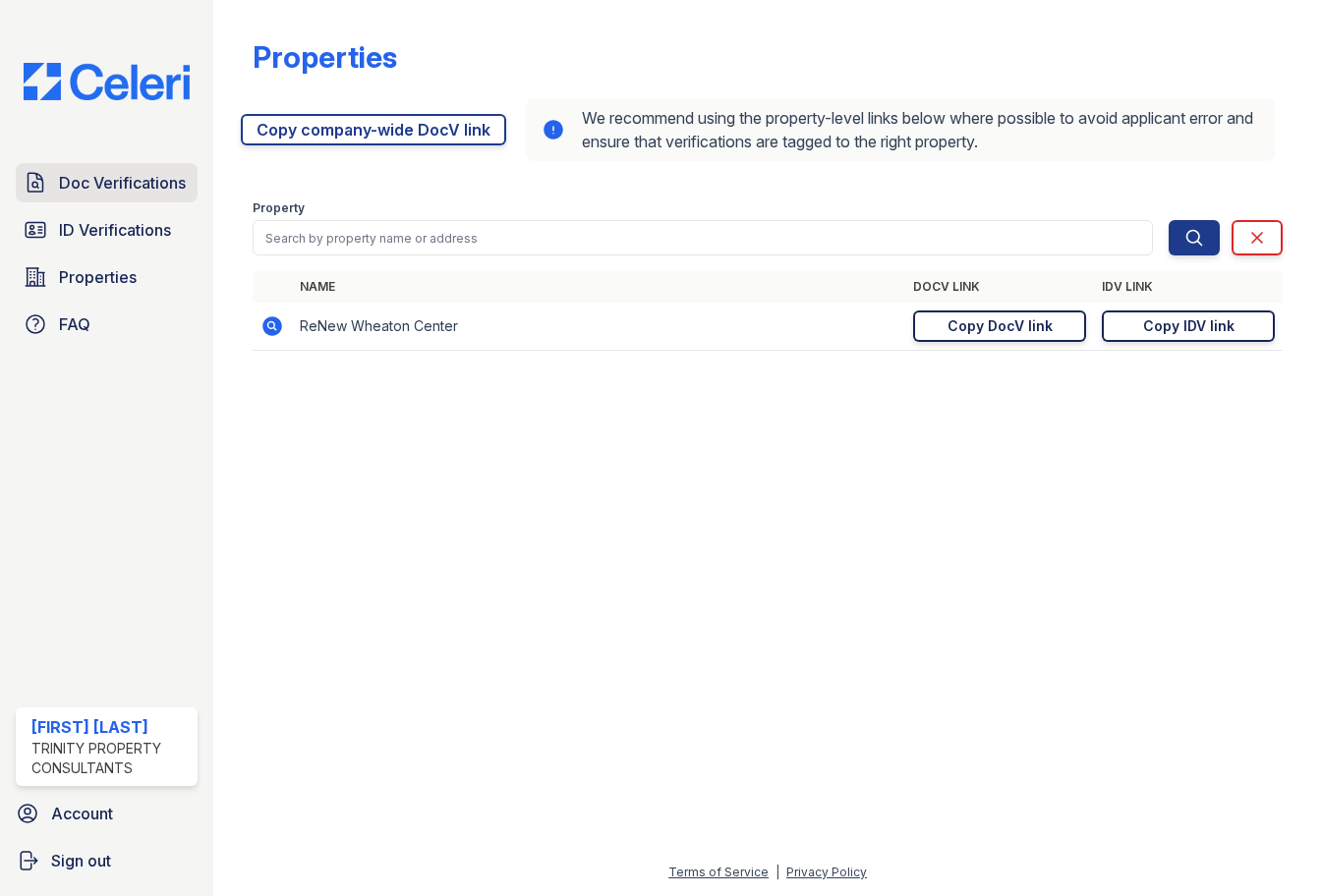 click on "Doc Verifications" at bounding box center [122, 183] 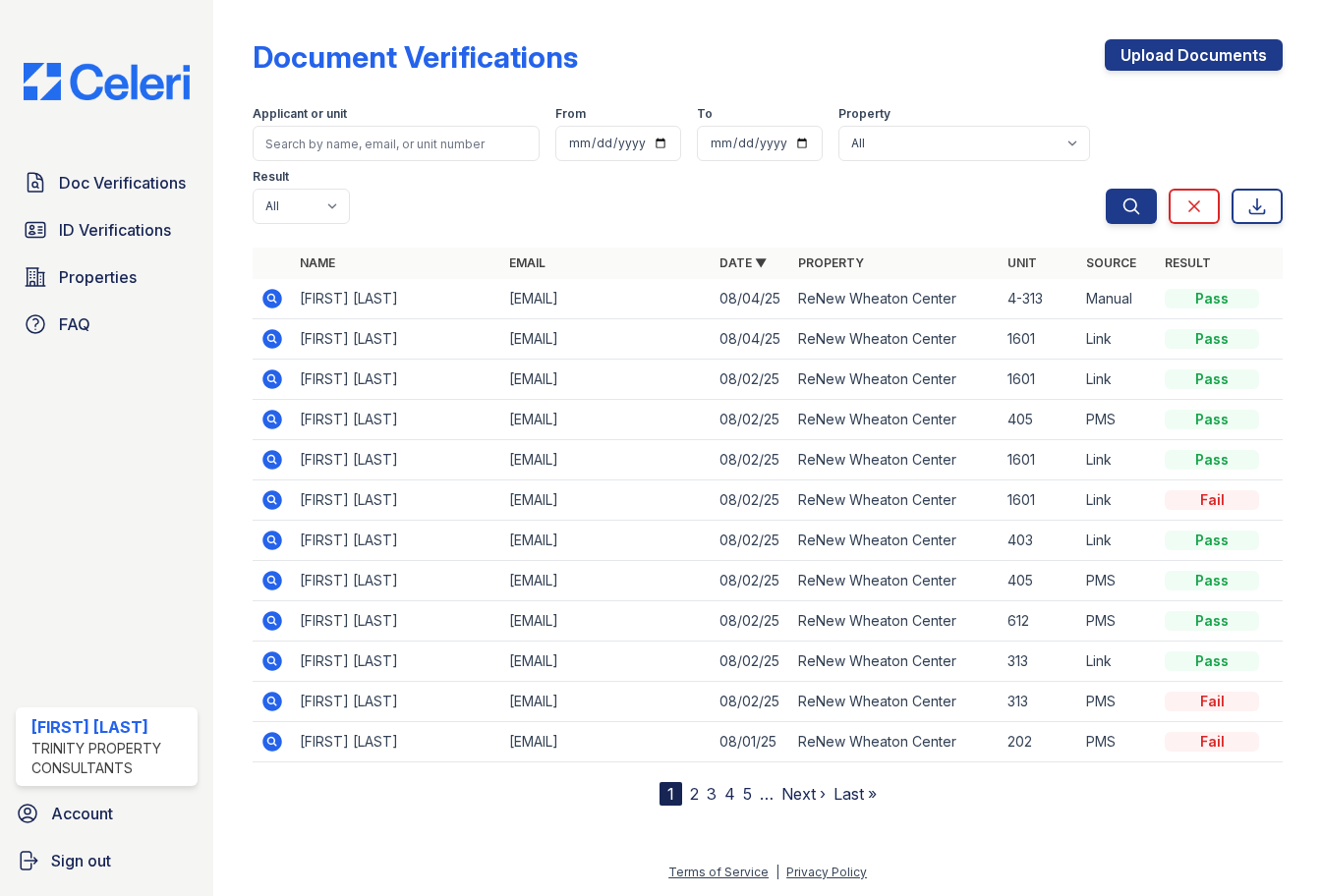 click 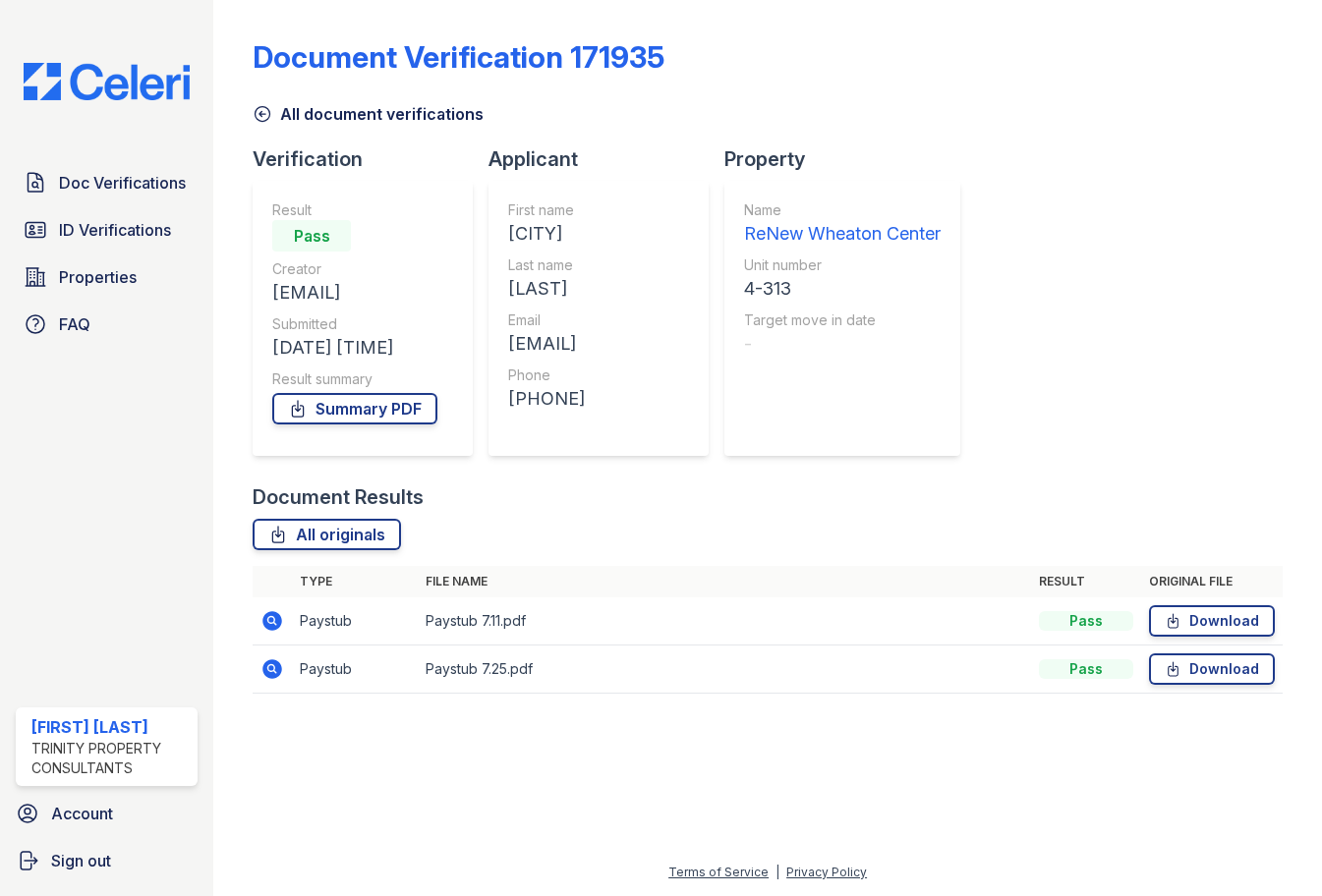 scroll, scrollTop: 0, scrollLeft: 0, axis: both 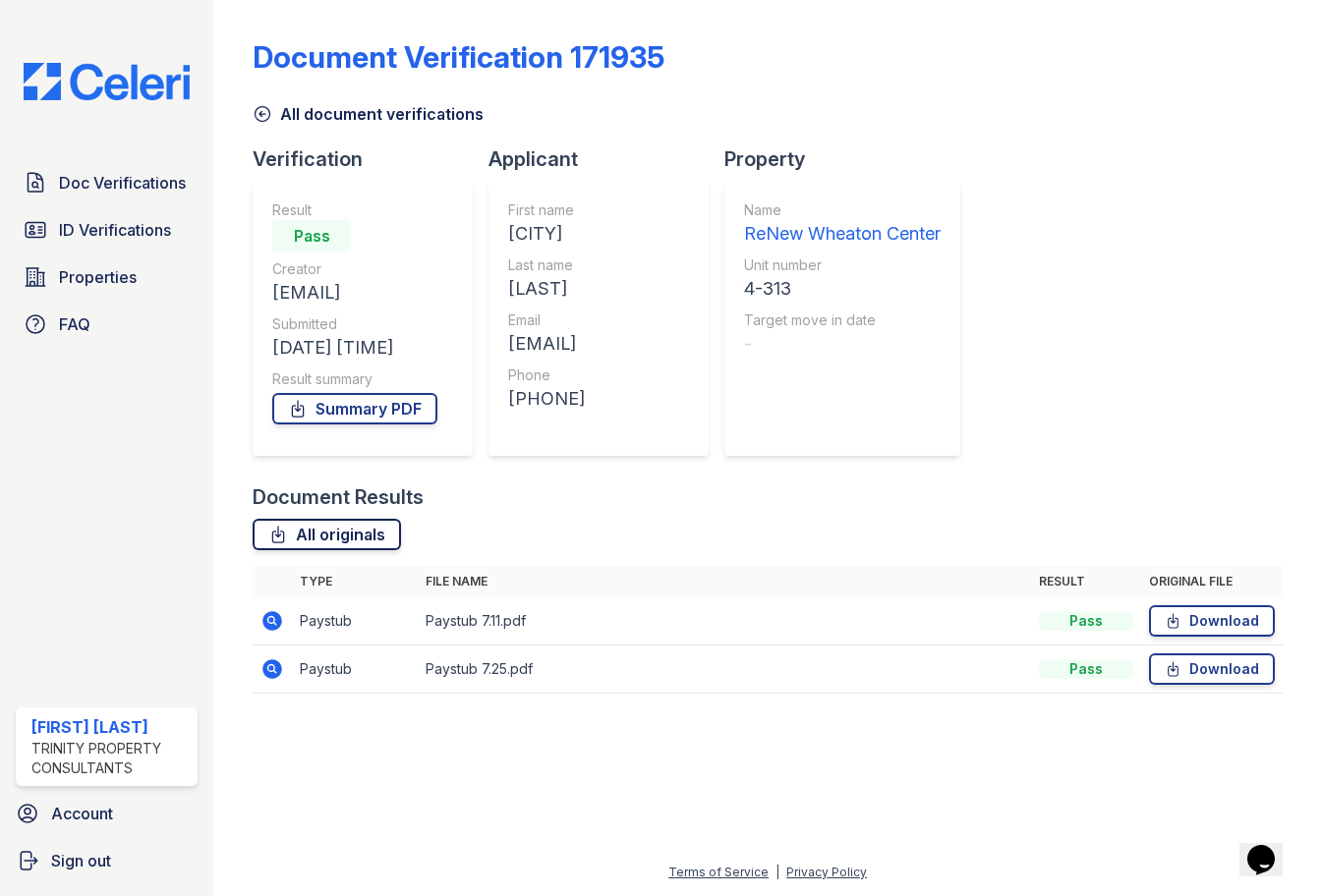click on "All originals" at bounding box center [326, 534] 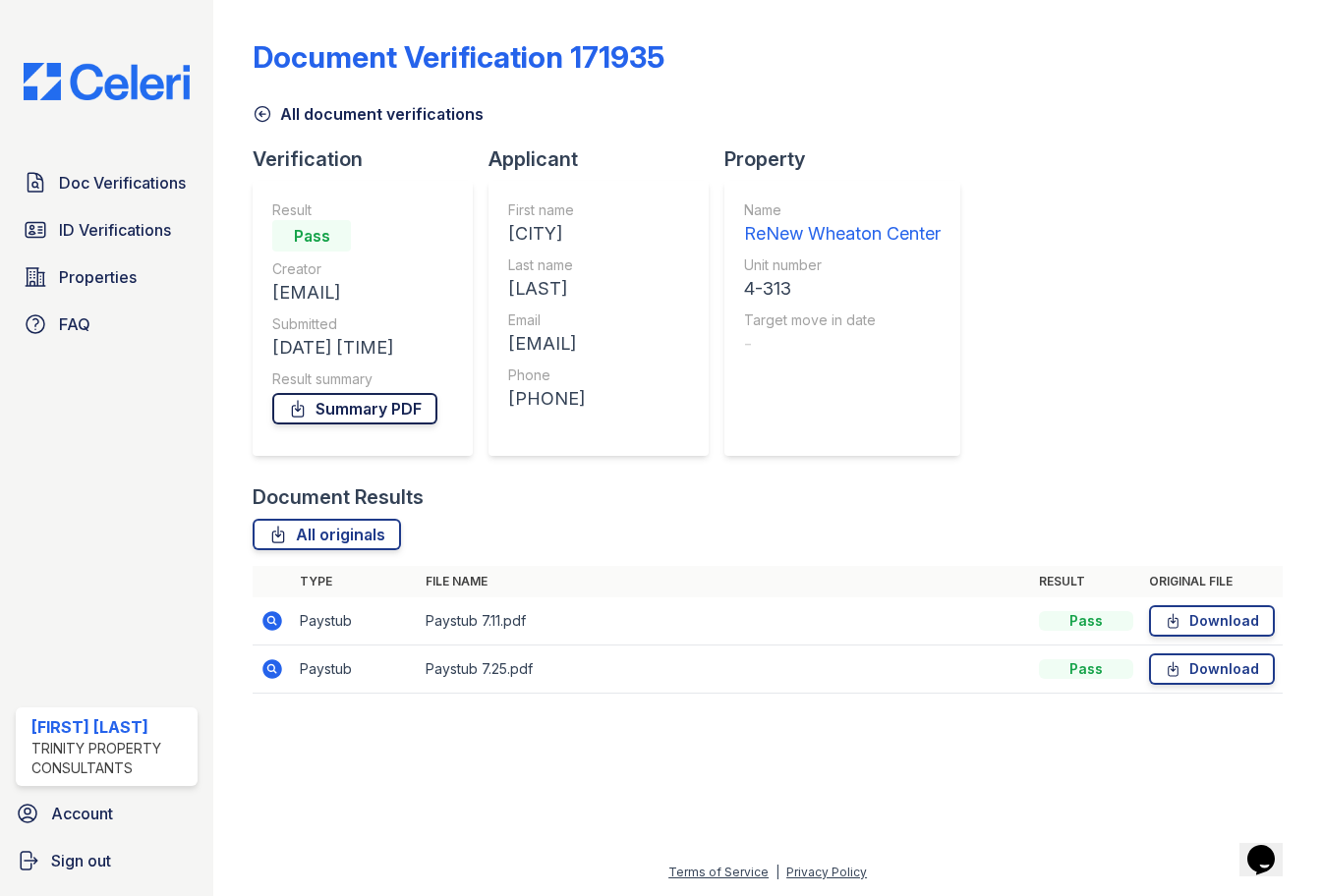 click on "Summary PDF" at bounding box center (355, 409) 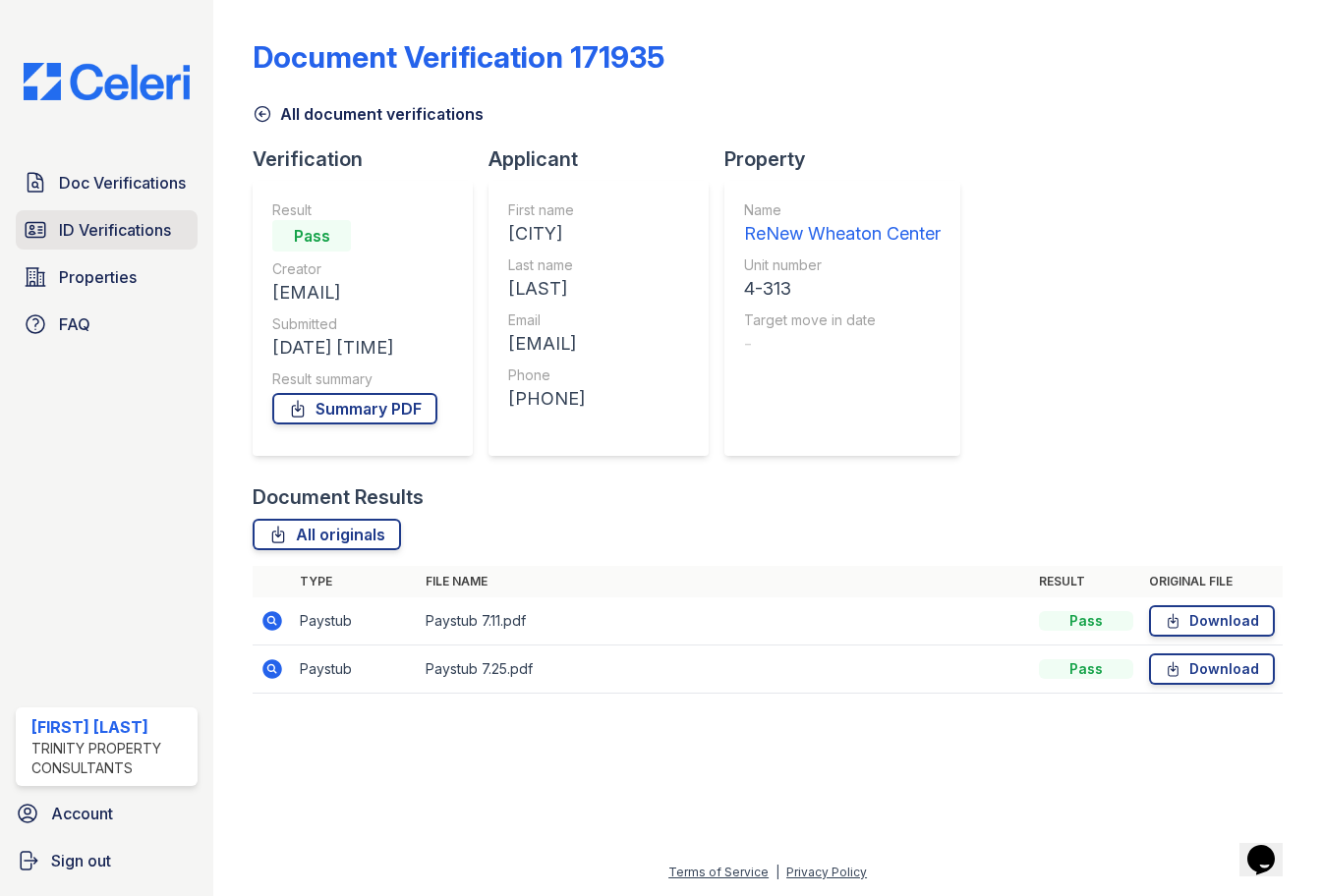 click on "ID Verifications" at bounding box center (115, 230) 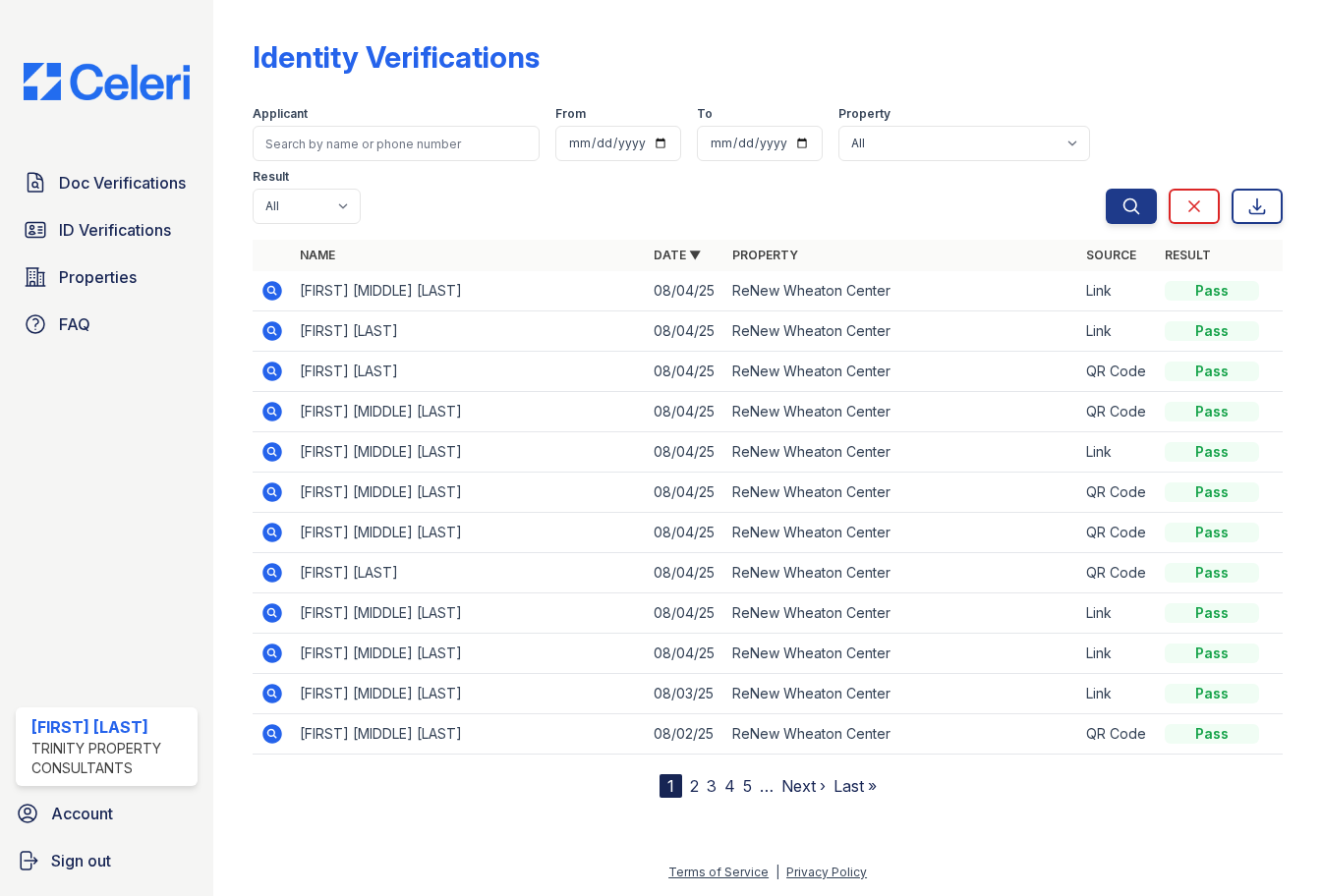 click 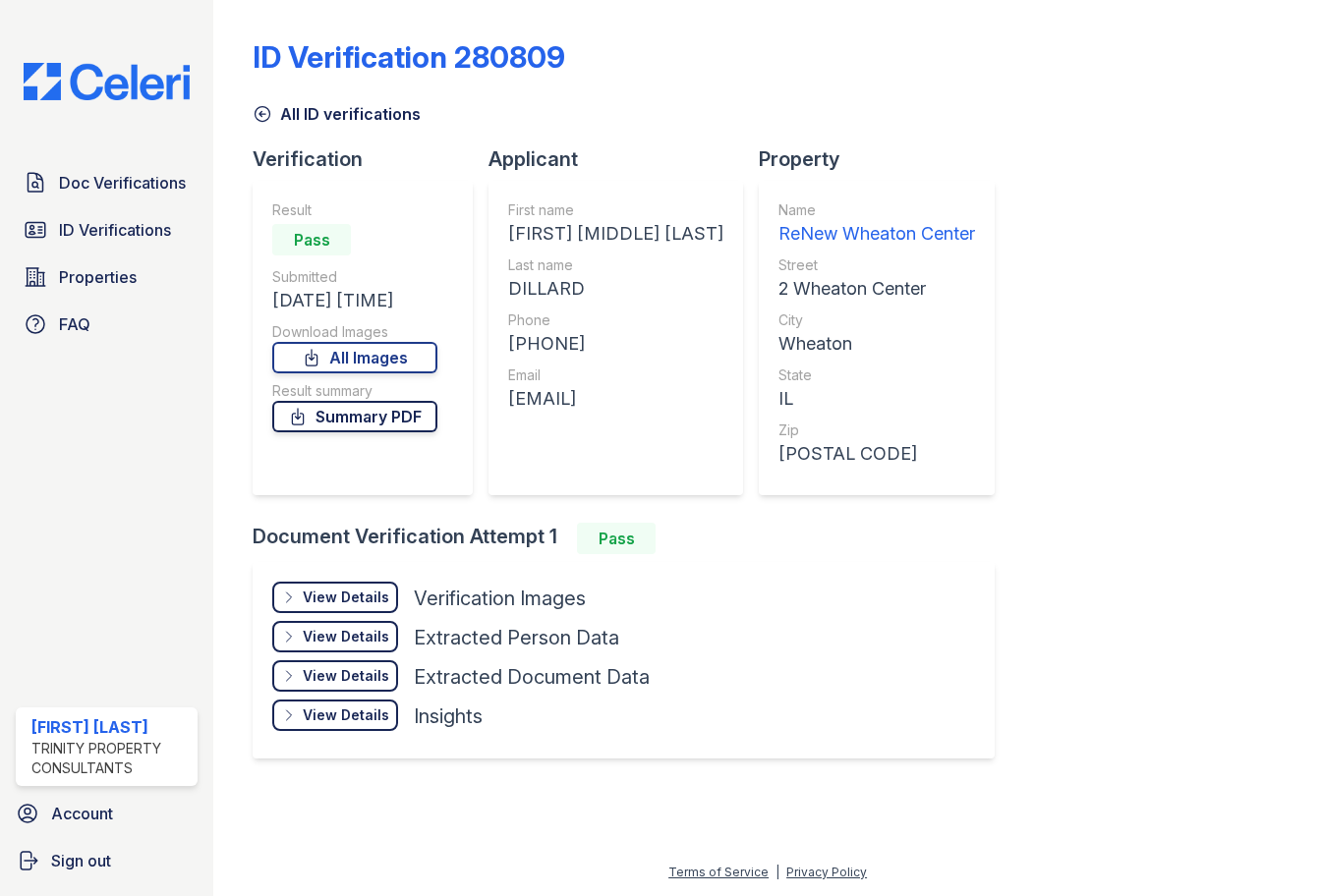 scroll, scrollTop: 0, scrollLeft: 0, axis: both 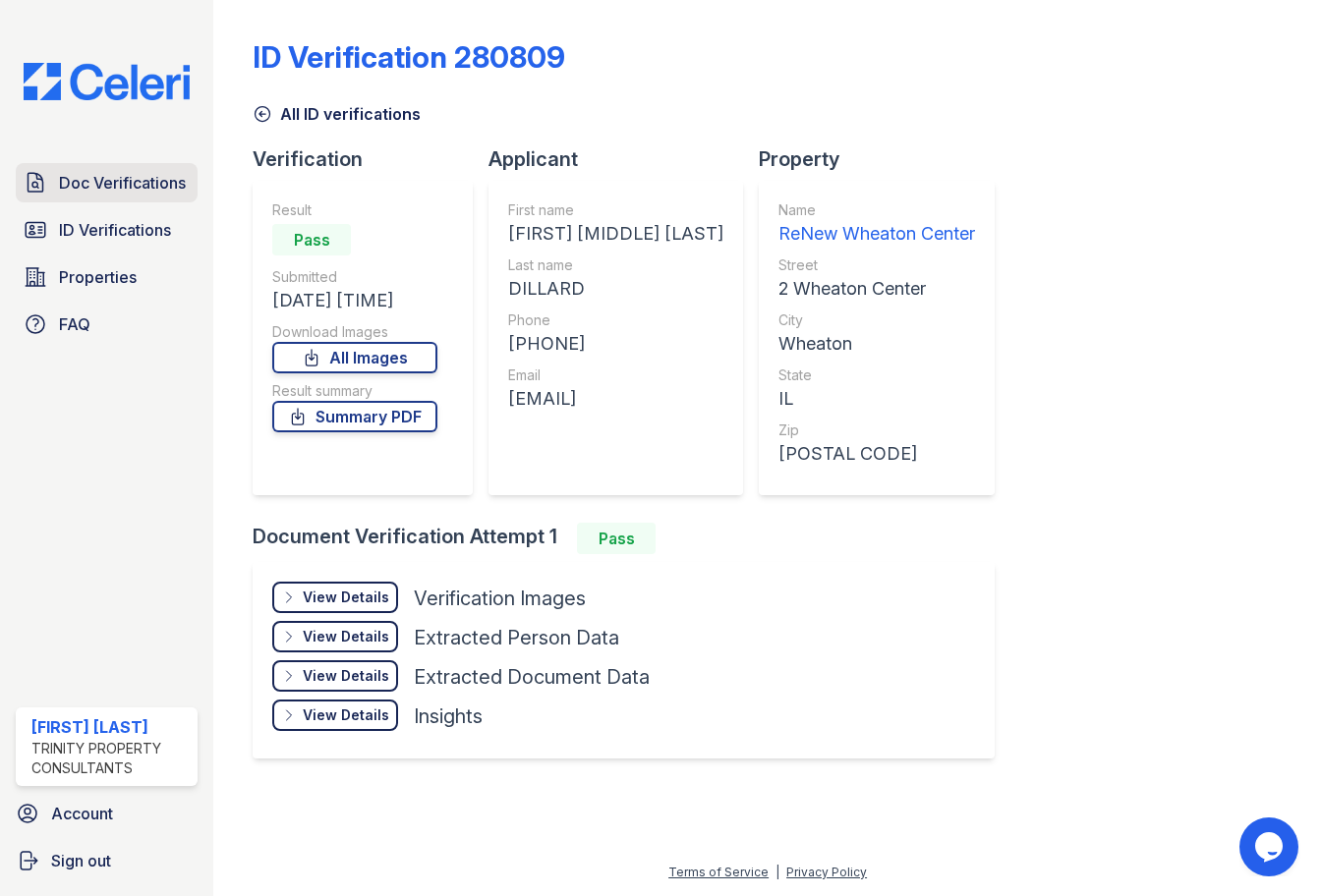 click on "Doc Verifications" at bounding box center (122, 183) 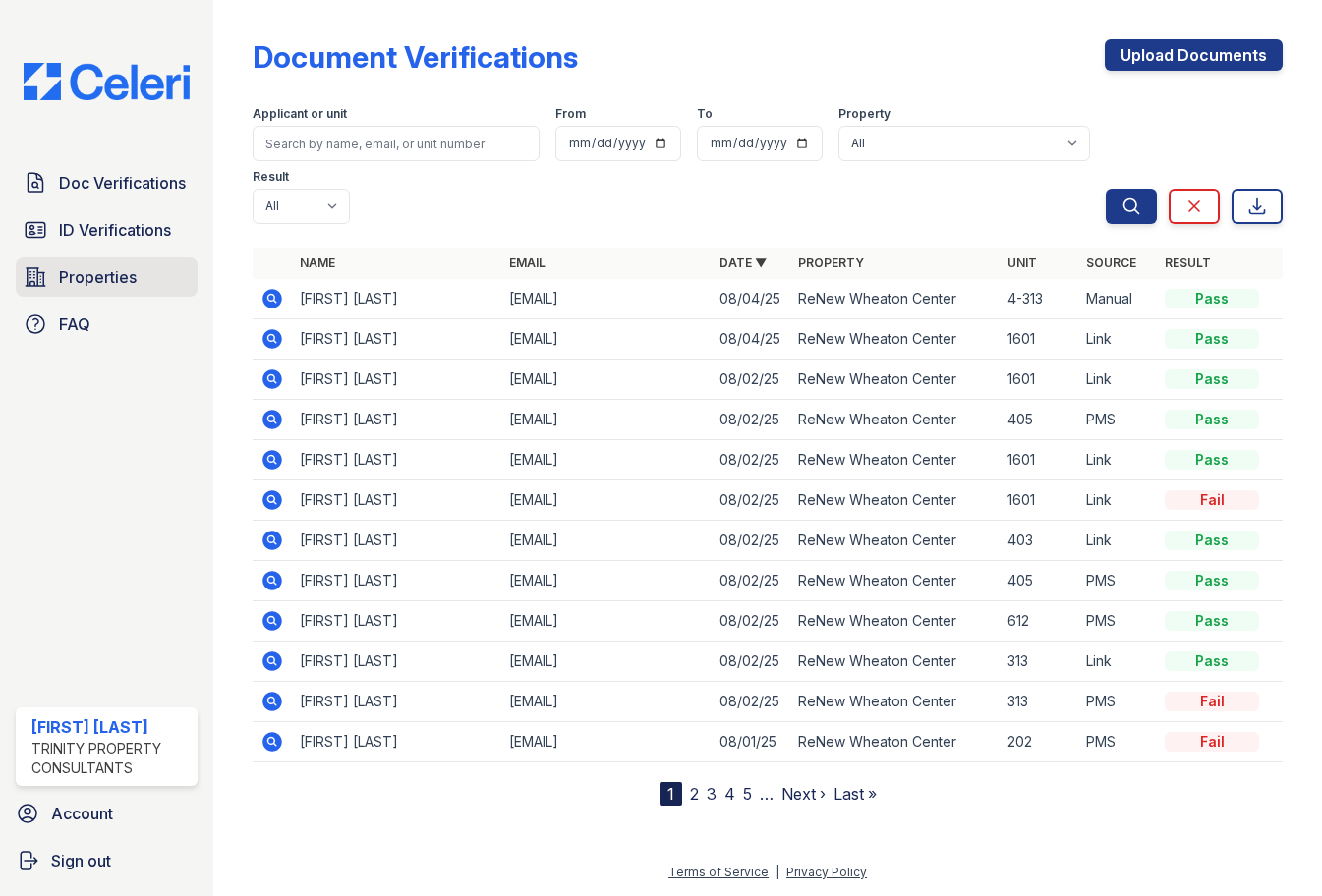 click on "Properties" at bounding box center [97, 277] 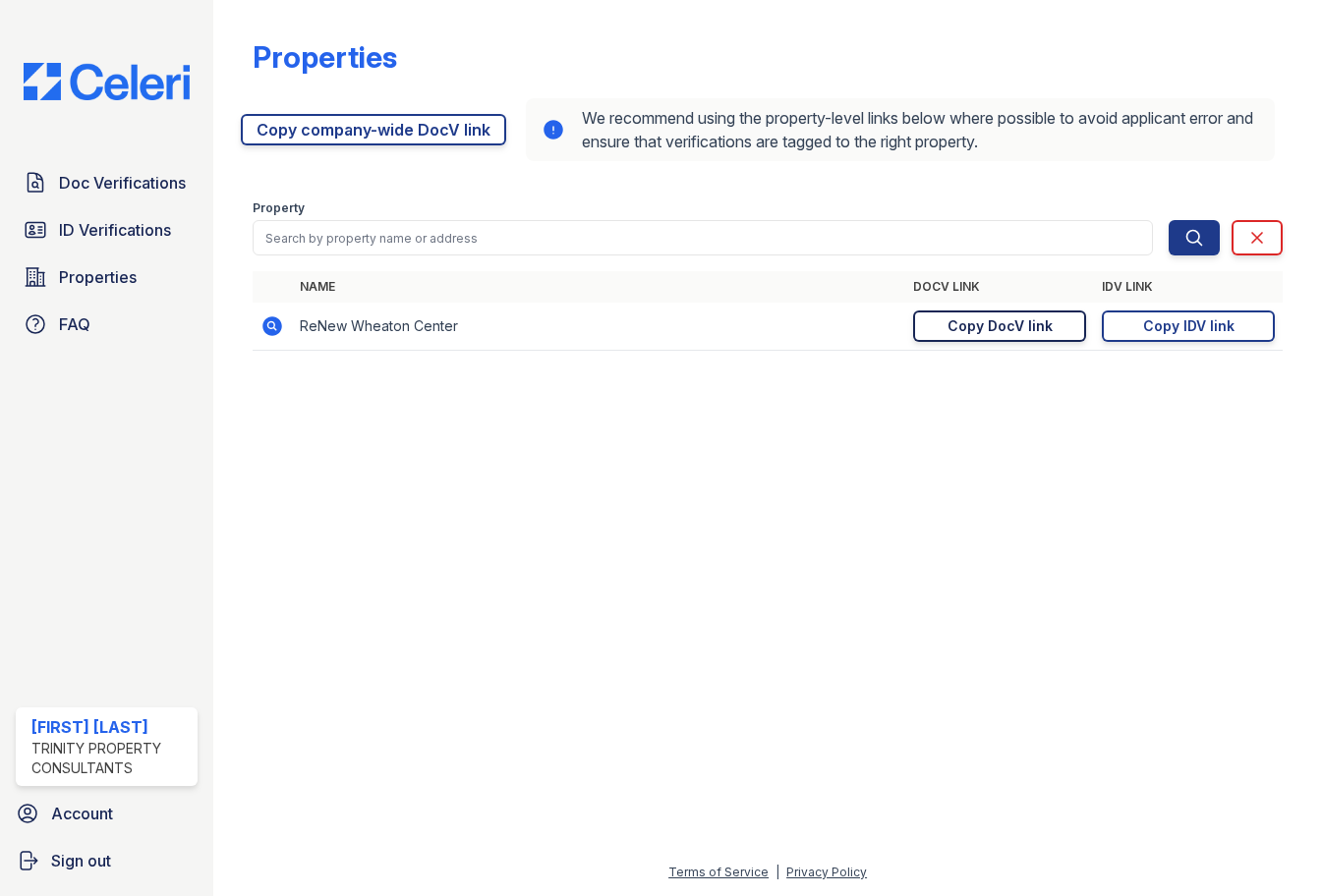 click on "Copy DocV link" at bounding box center (1000, 326) 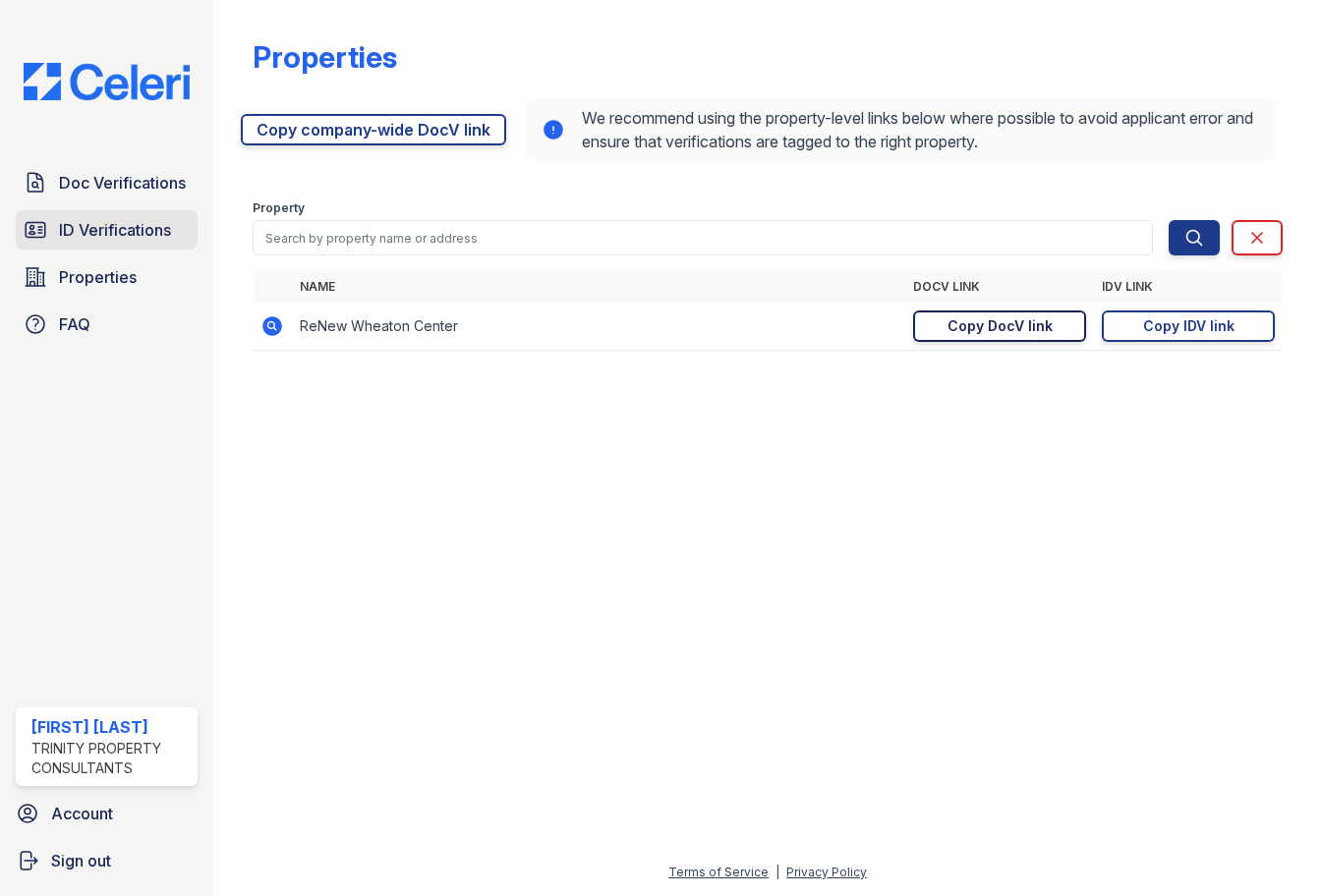 click on "ID Verifications" at bounding box center (106, 230) 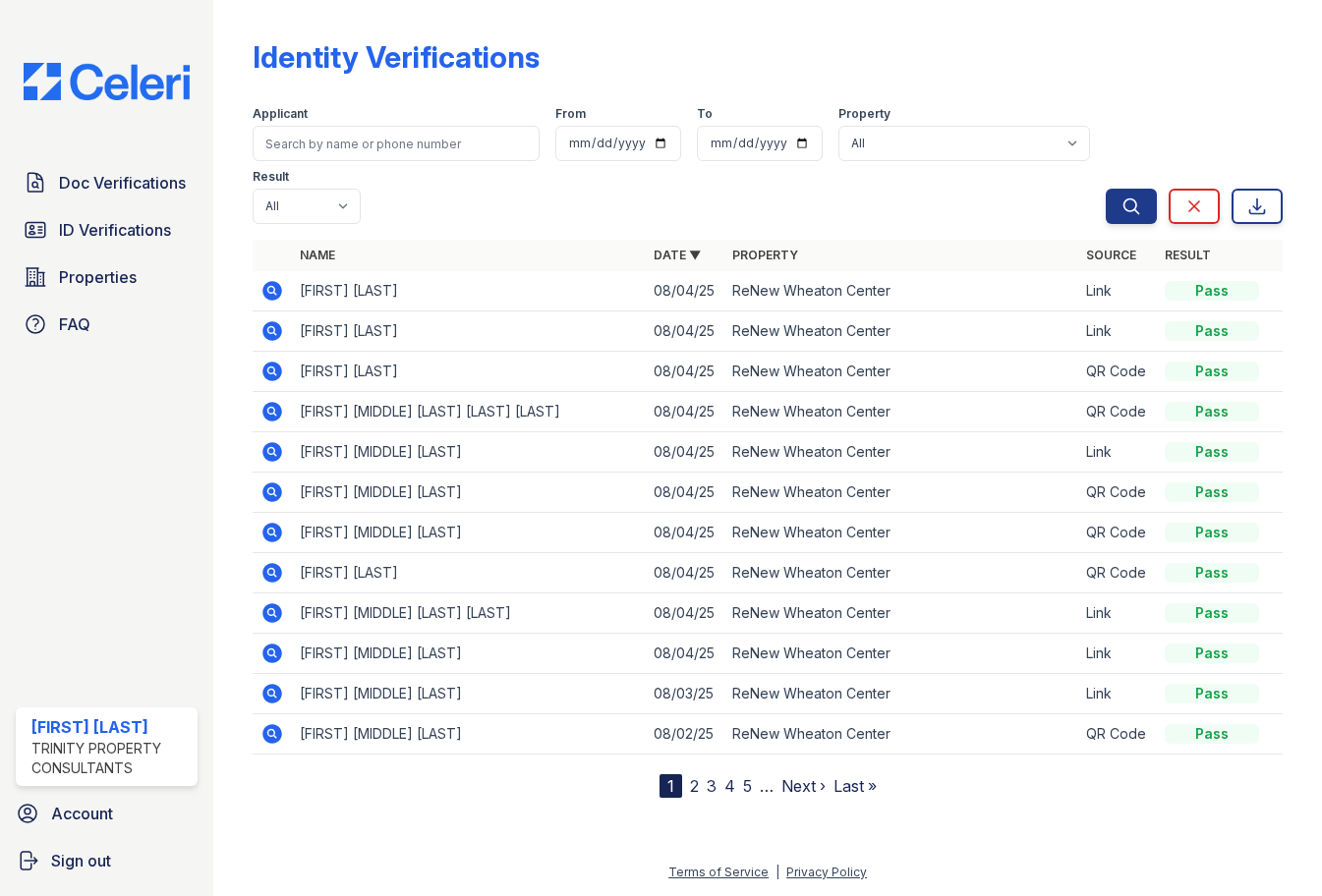 click 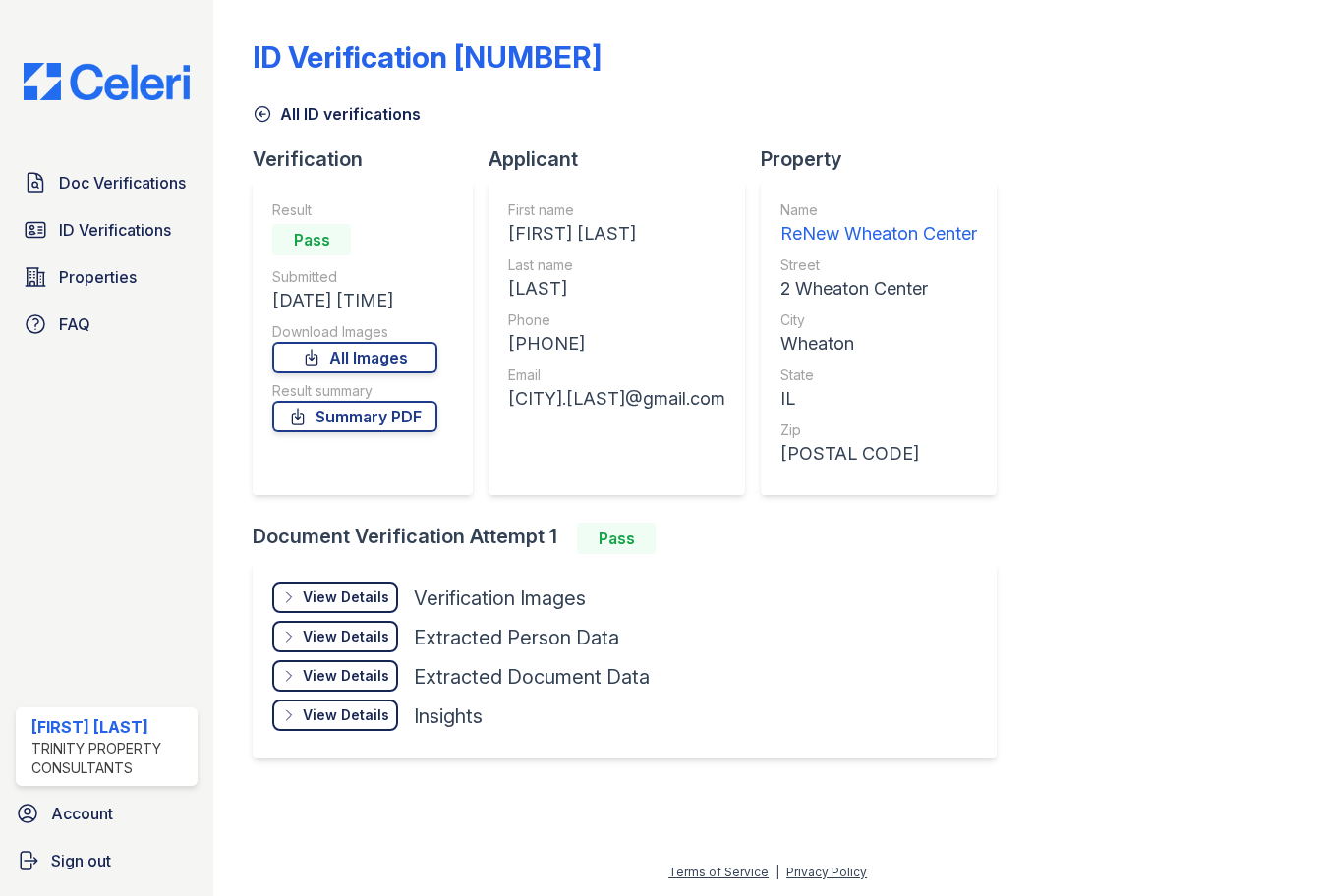 scroll, scrollTop: 0, scrollLeft: 0, axis: both 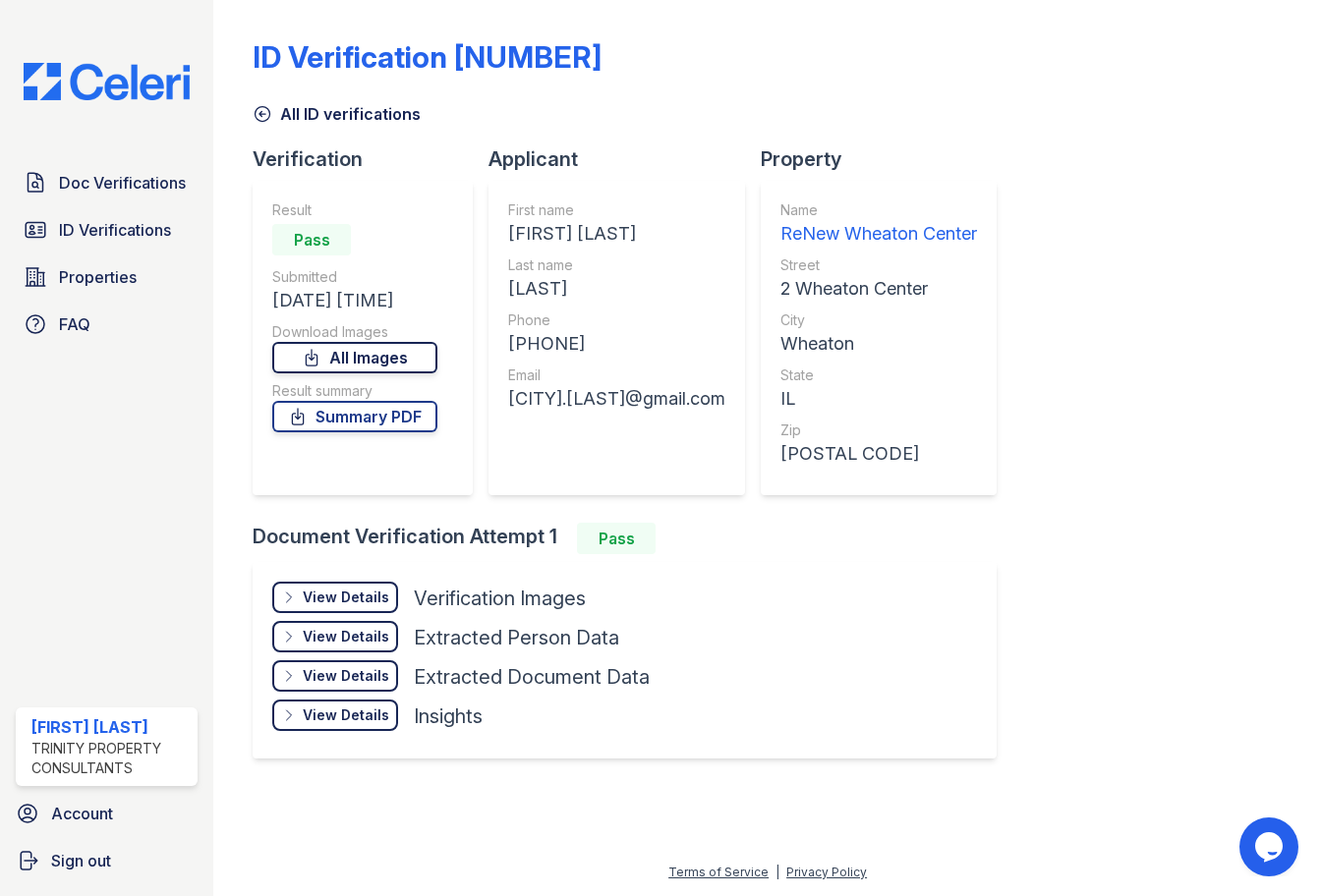 click on "All Images" at bounding box center (355, 358) 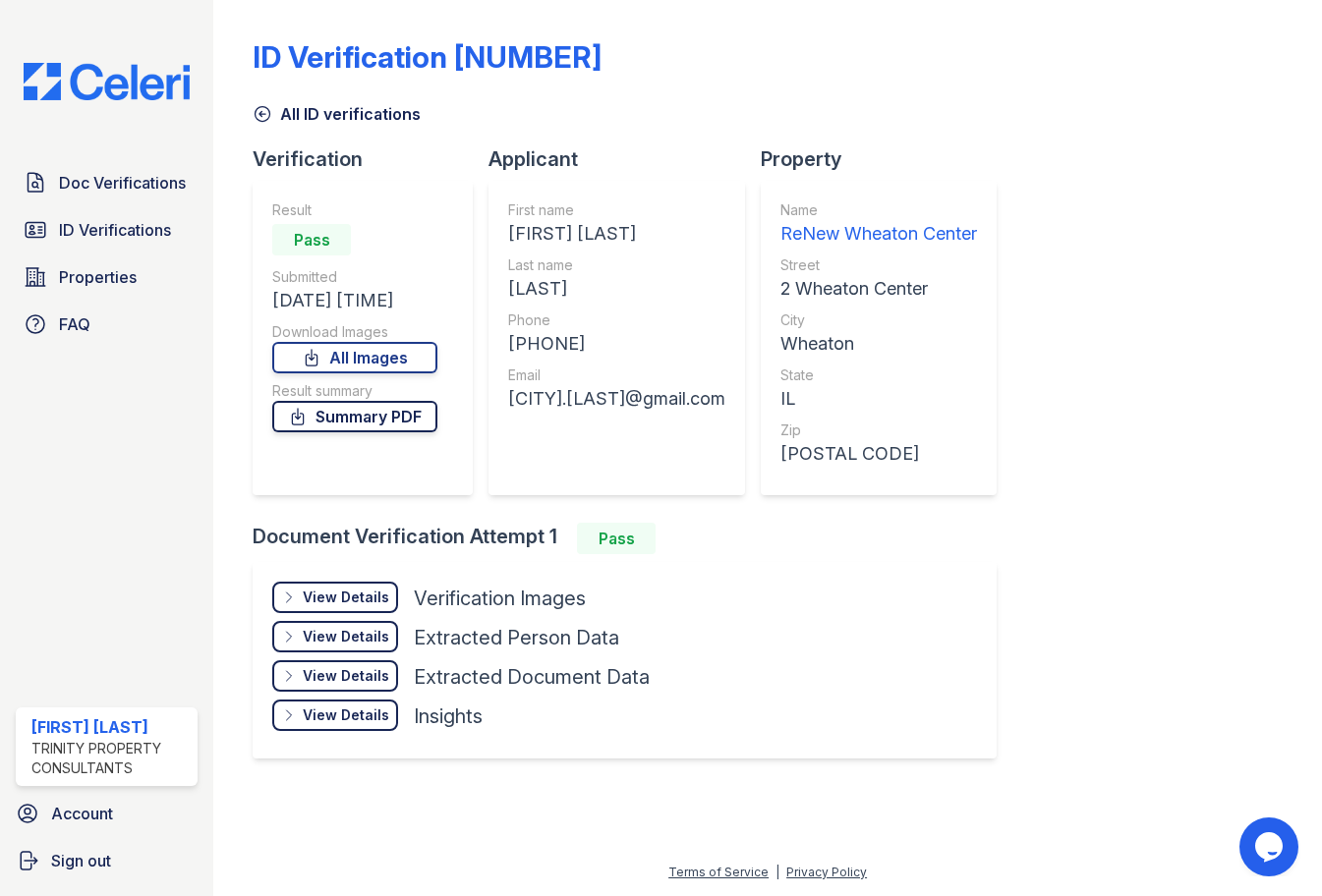 click on "Summary PDF" at bounding box center [355, 417] 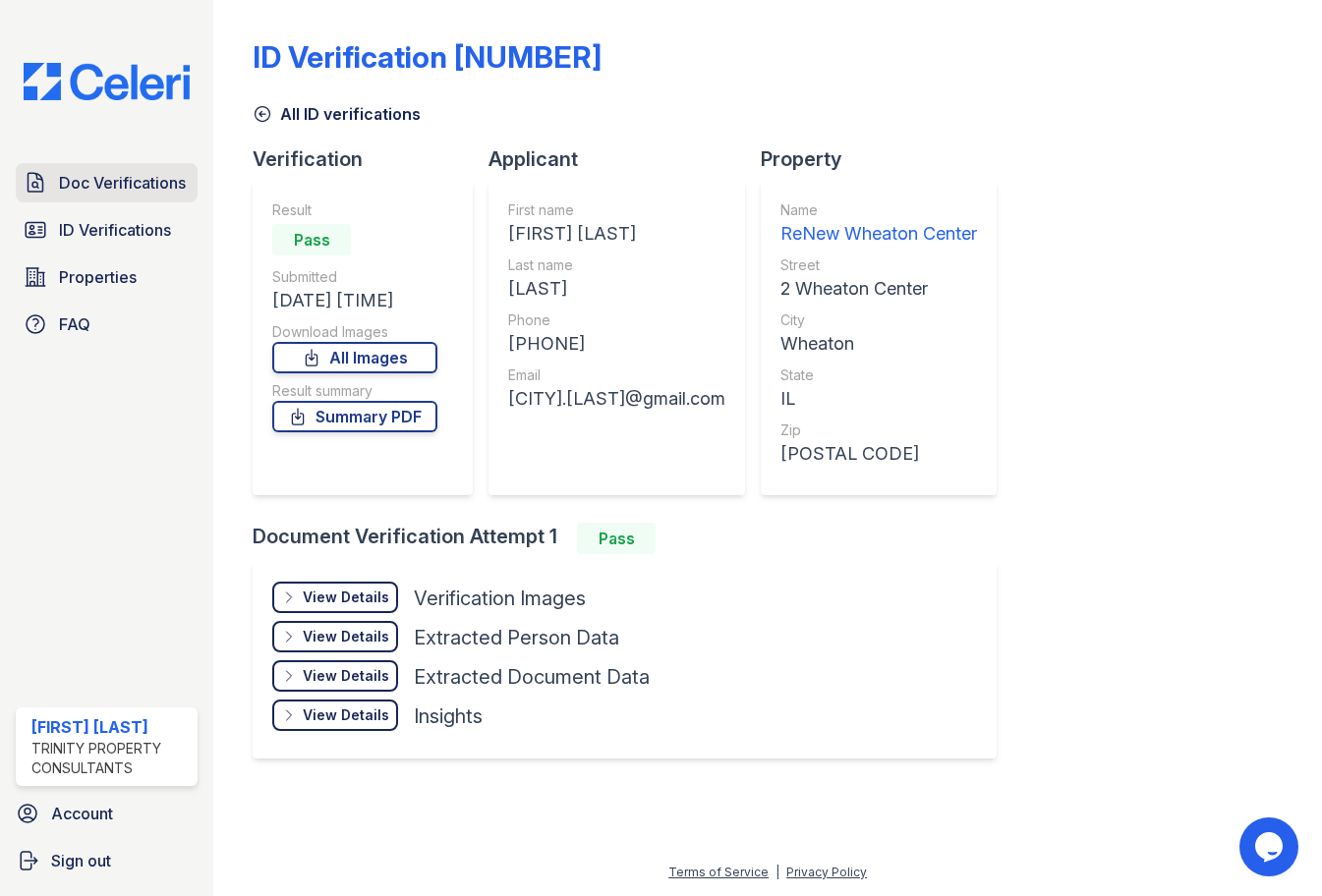 click on "Doc Verifications" at bounding box center [122, 183] 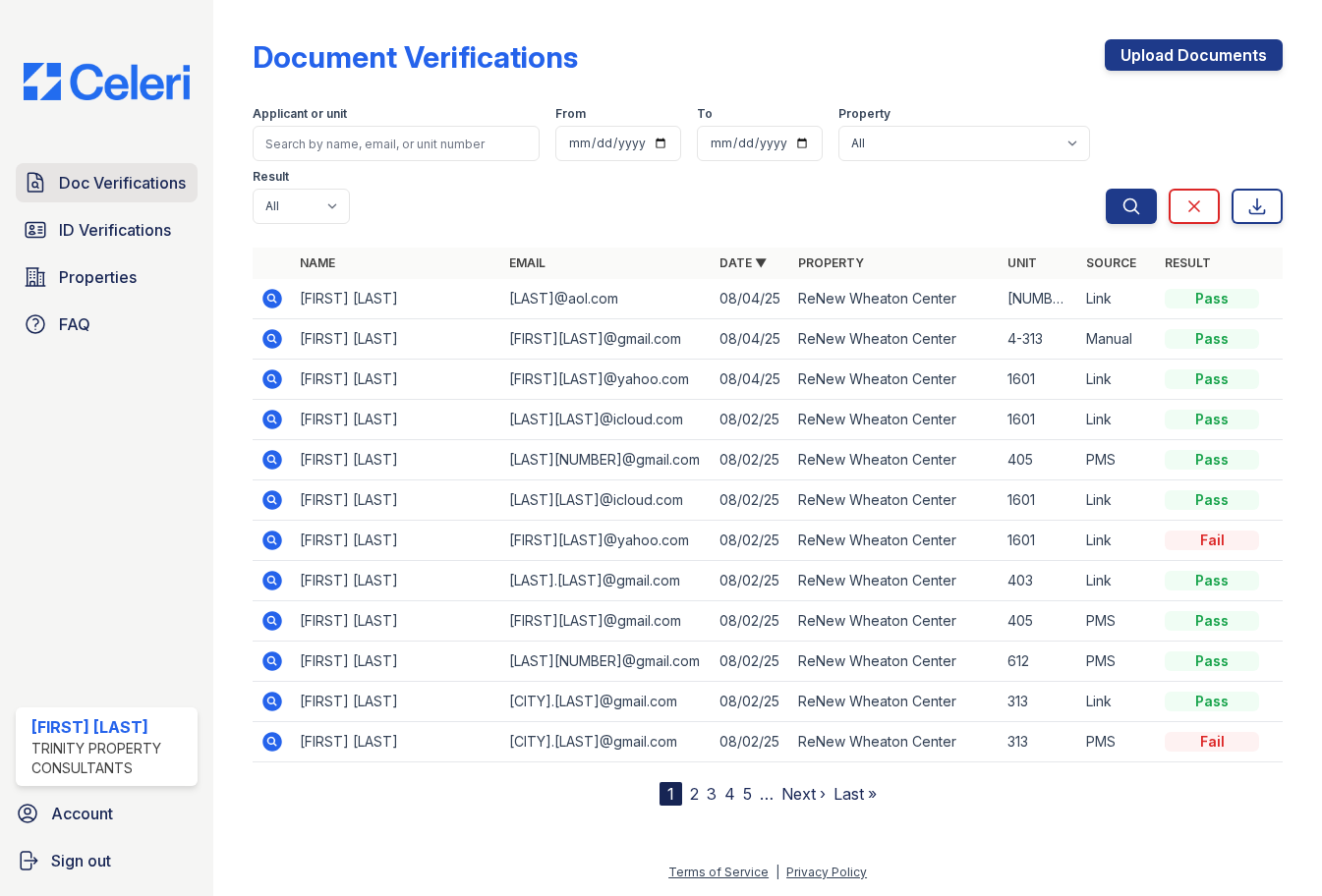 click on "Doc Verifications" at bounding box center [122, 183] 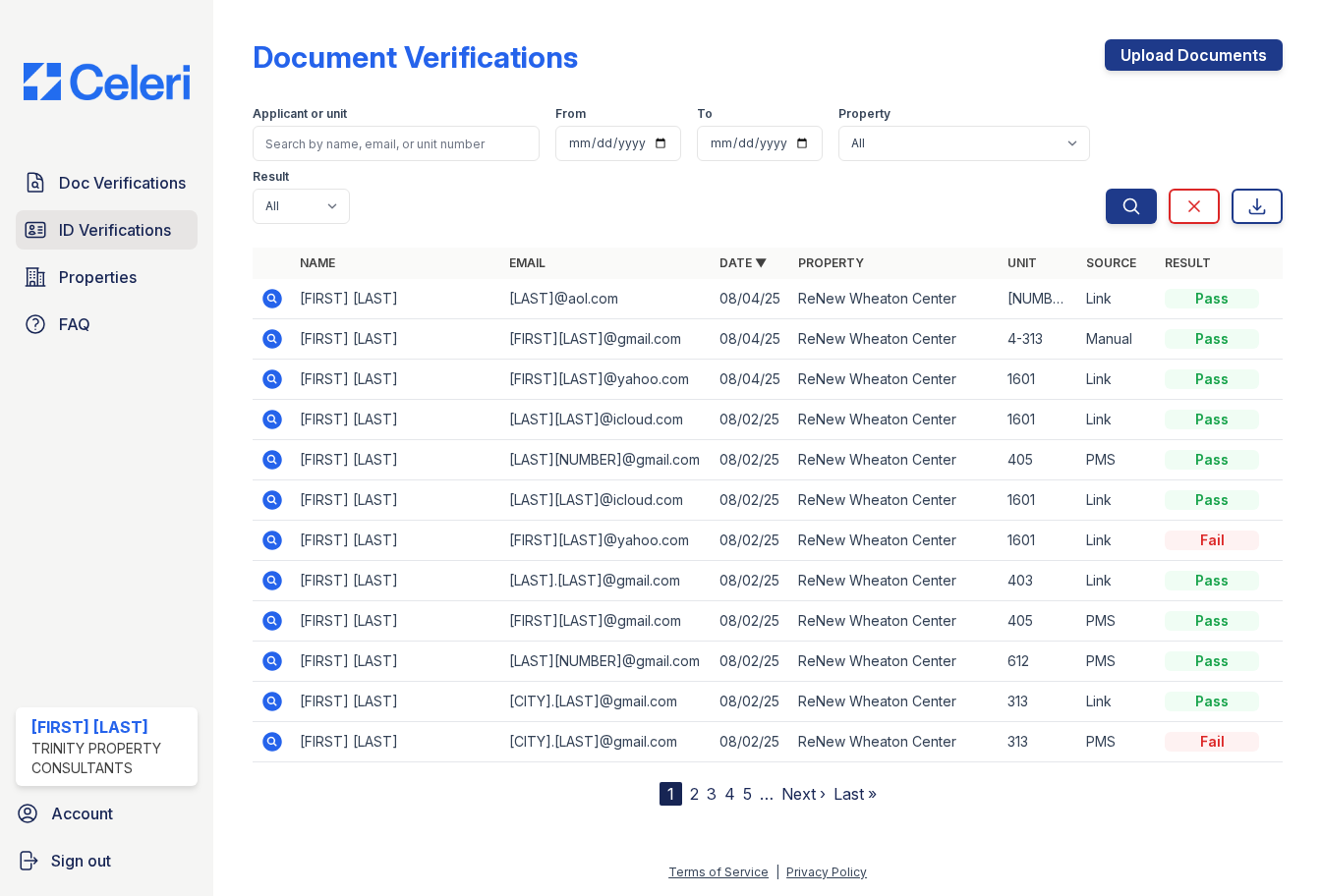 click on "ID Verifications" at bounding box center (115, 230) 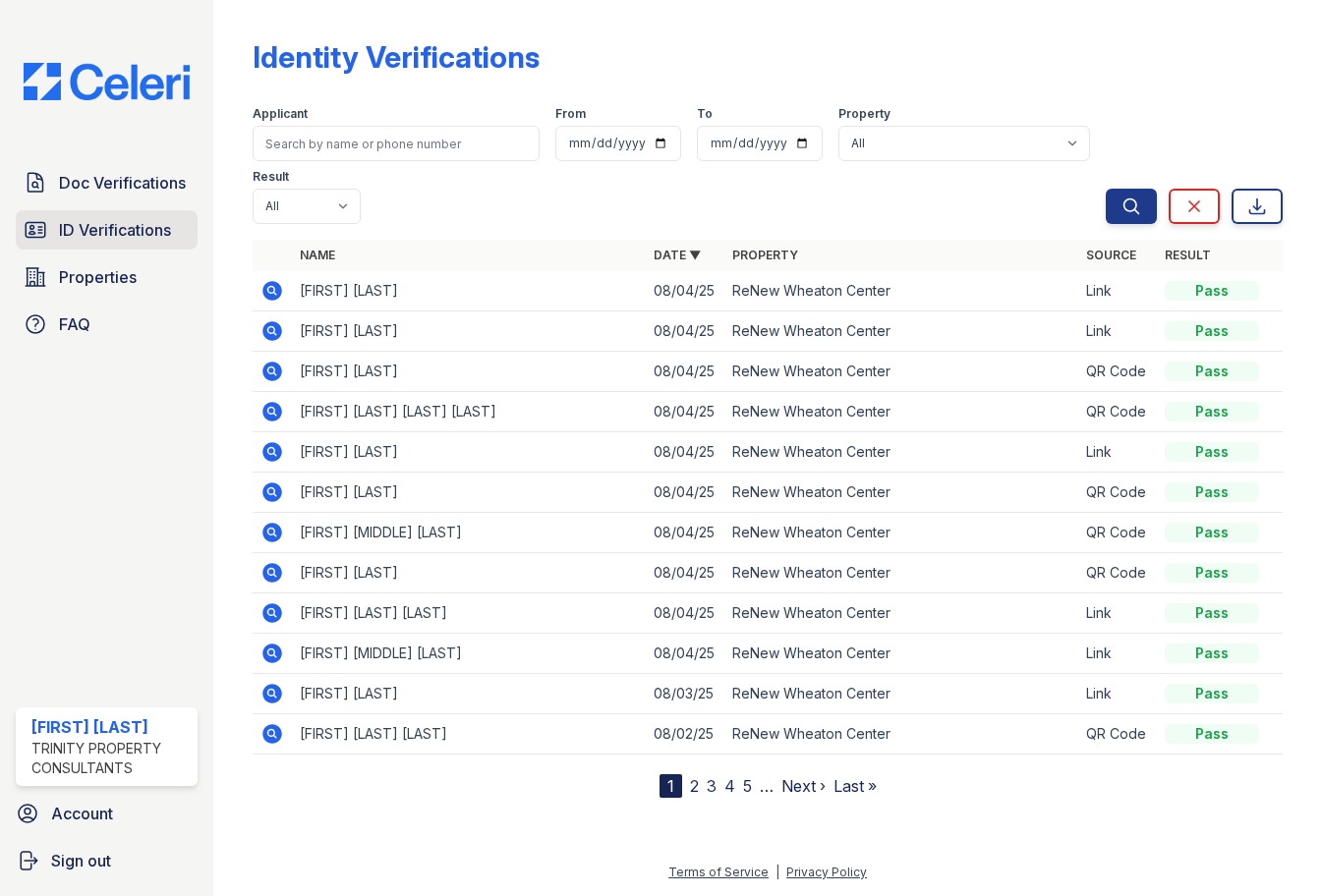 click on "ID Verifications" at bounding box center [115, 230] 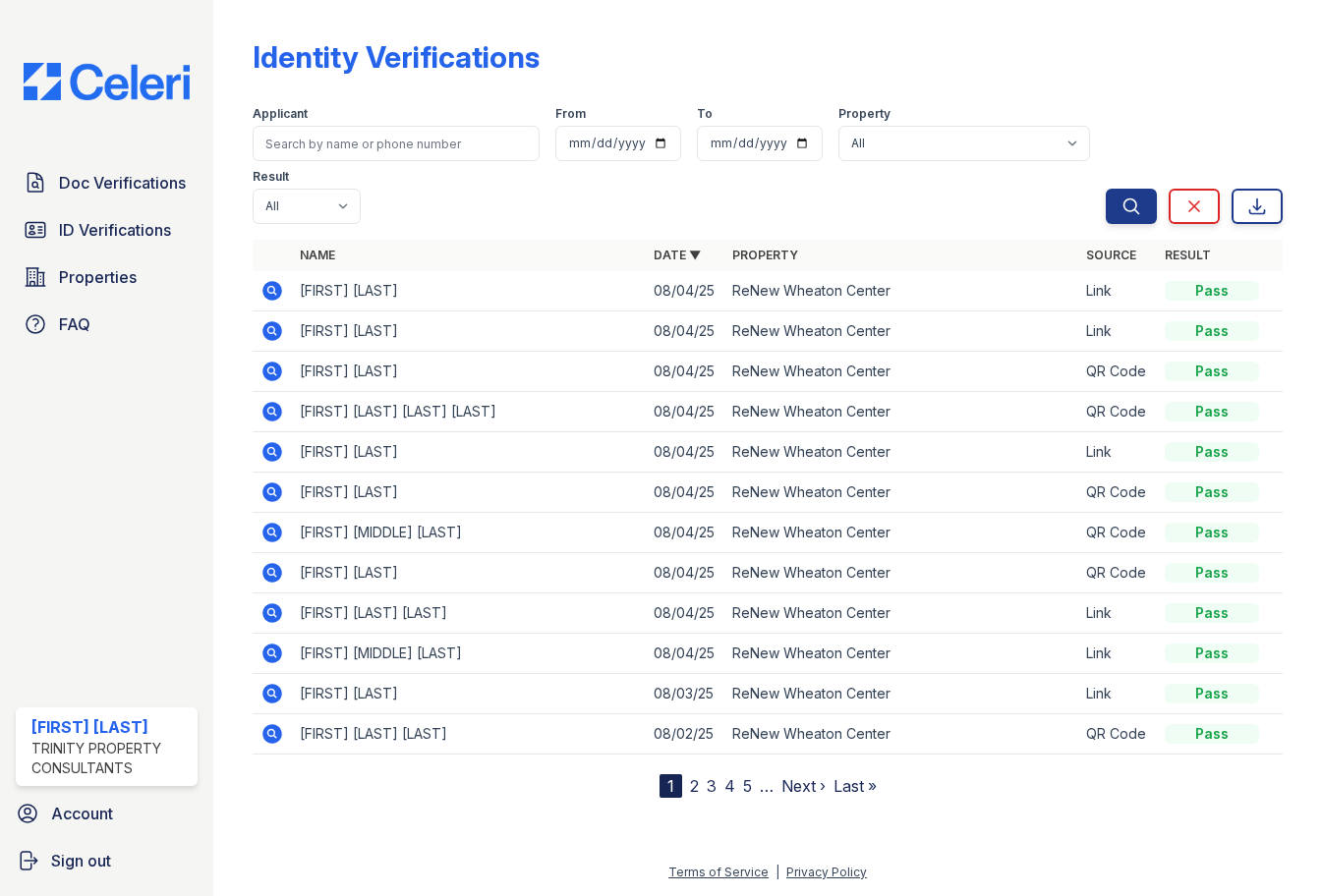 drag, startPoint x: 185, startPoint y: 587, endPoint x: 521, endPoint y: 824, distance: 411.17515 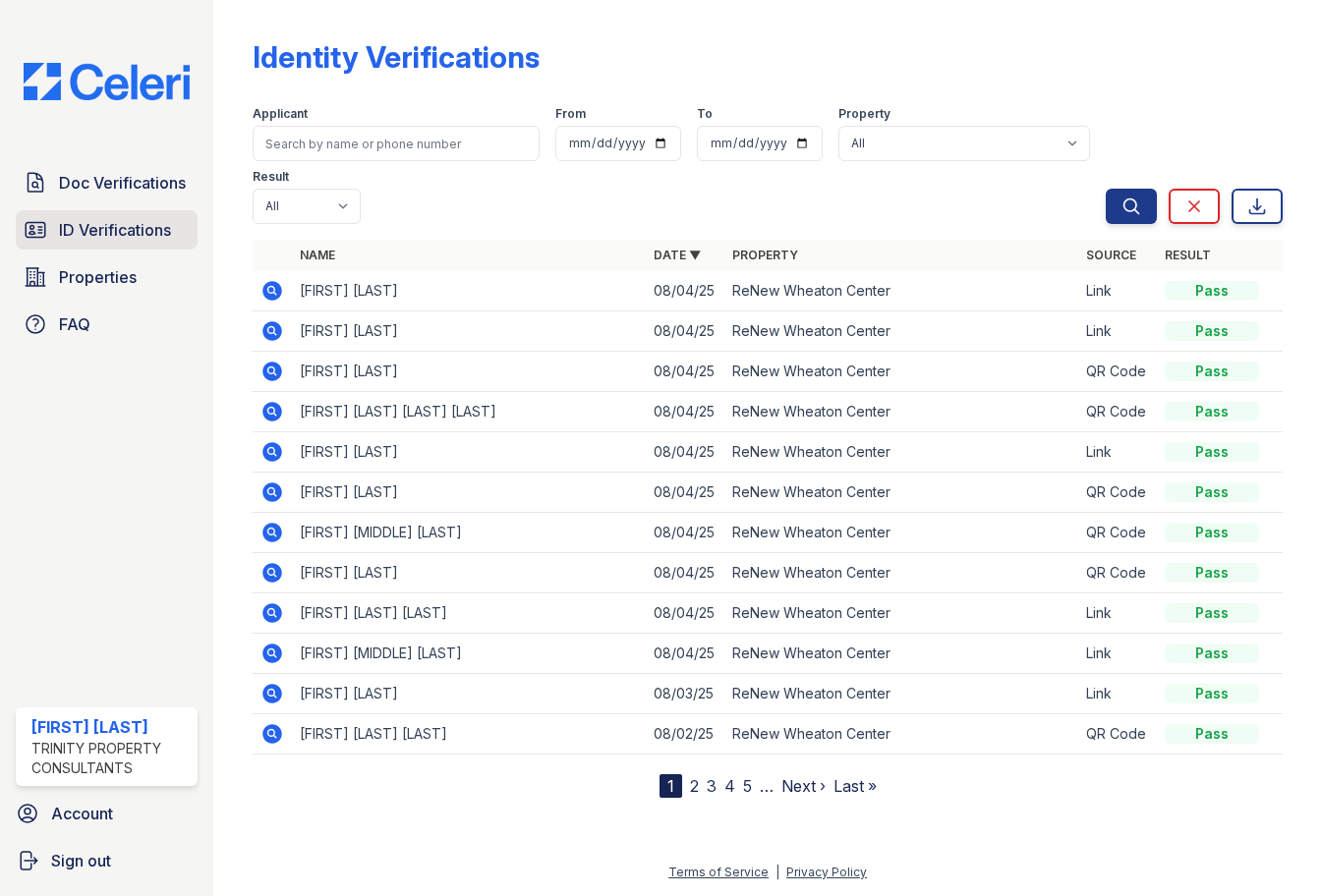 click on "ID Verifications" at bounding box center (115, 230) 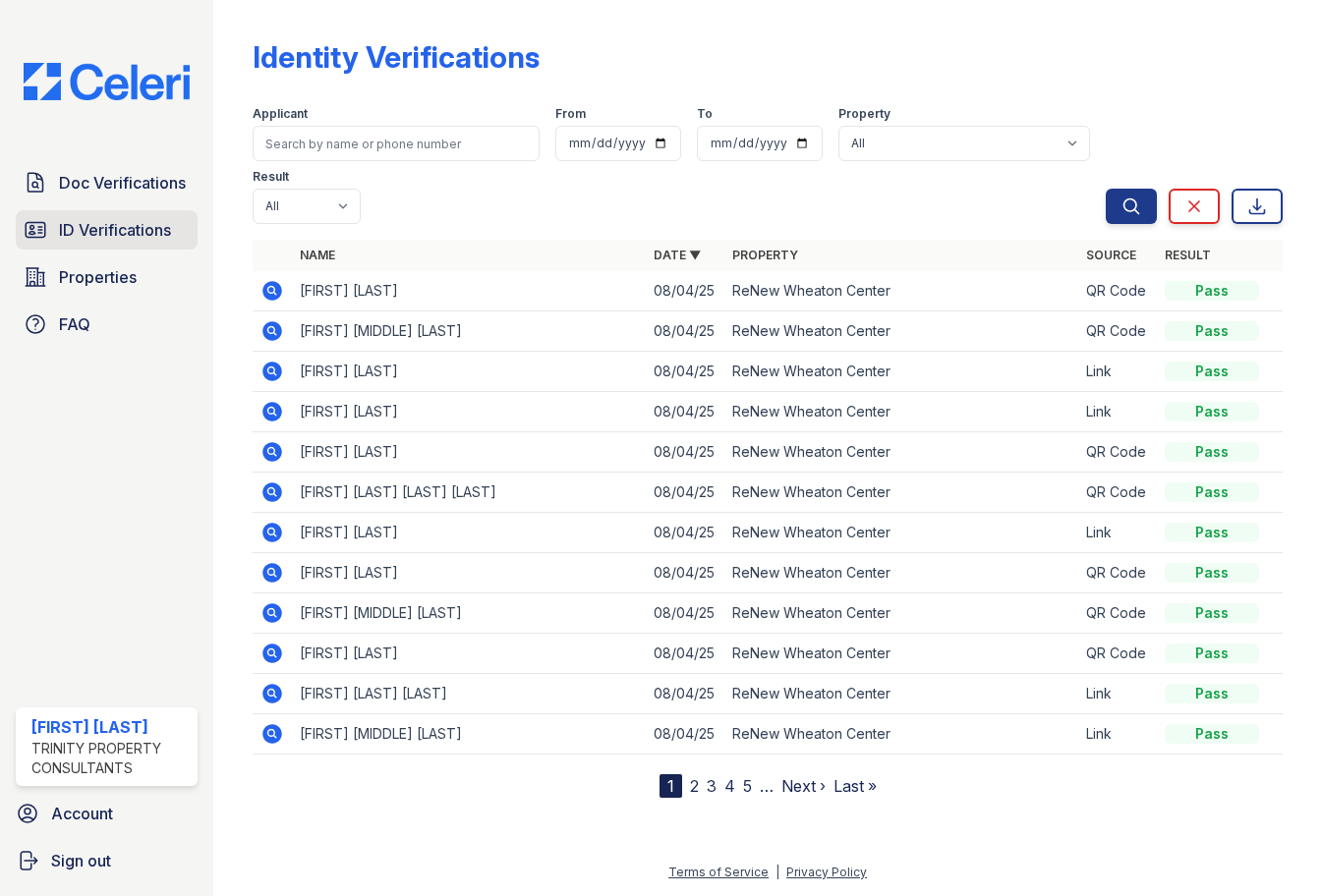 click on "ID Verifications" at bounding box center [115, 230] 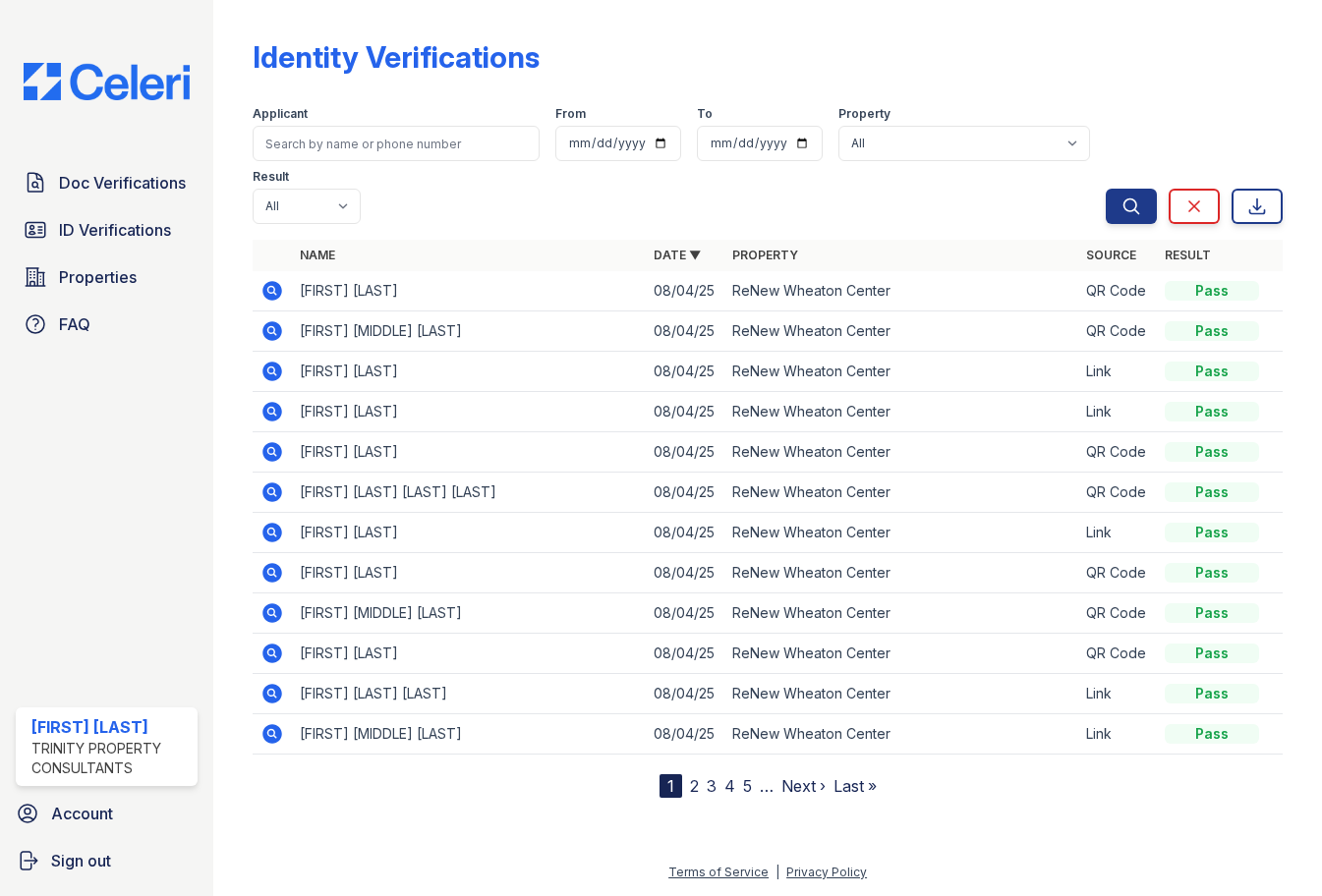 click on "Identity Verifications
Filter
Applicant
From
To
Property
All
ReNew Wheaton Center
Result
All
Pass
Fail
Caution
Resubmit
Search
Clear
Export
Search
Clear
Export
Name
Date ▼
Property
Source
Result
[FIRST] [LAST]
[DATE]
ReNew Wheaton Center
QR Code
Pass
[FIRST] [MIDDLE] [LAST]
[DATE]
ReNew Wheaton Center
QR Code
Pass
ZACK A GUDANICK
[DATE]
ReNew Wheaton Center
Link
Pass
JAKELIN HERRERA
[DATE]
ReNew Wheaton Center
Link
Pass
SANDRA BRACAMONTES
[DATE]
ReNew Wheaton Center
QR Code" at bounding box center (768, 403) 